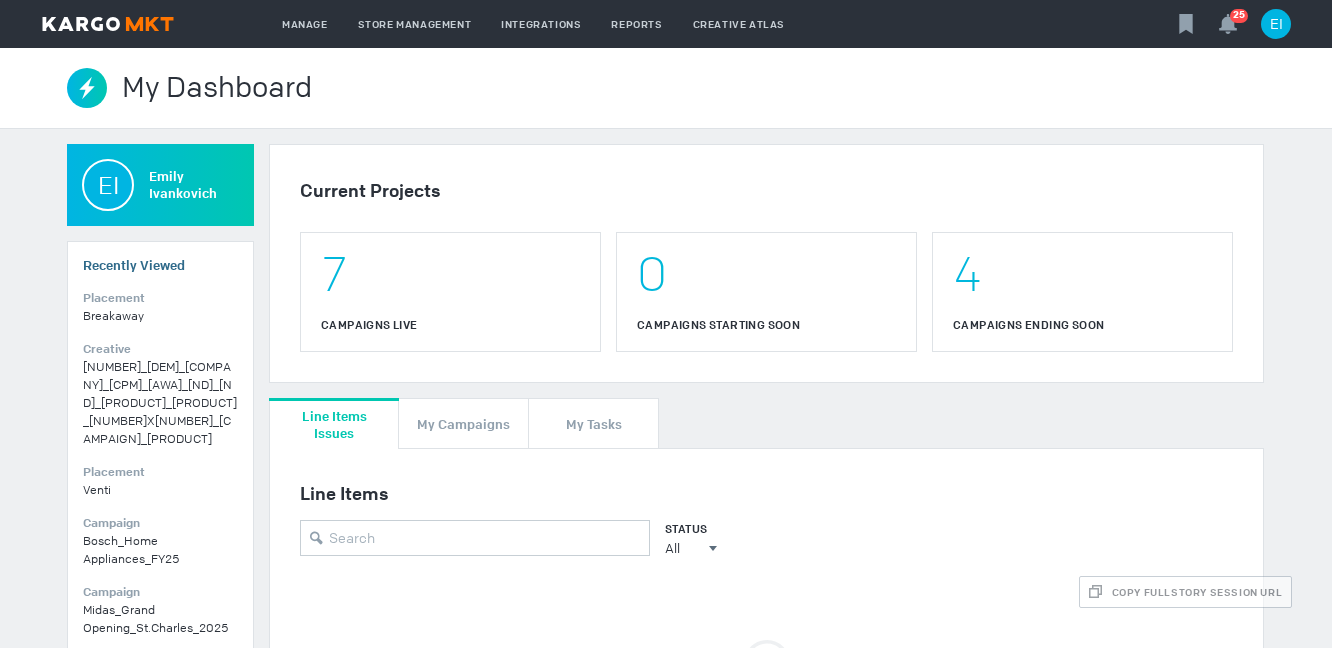 scroll, scrollTop: 0, scrollLeft: 0, axis: both 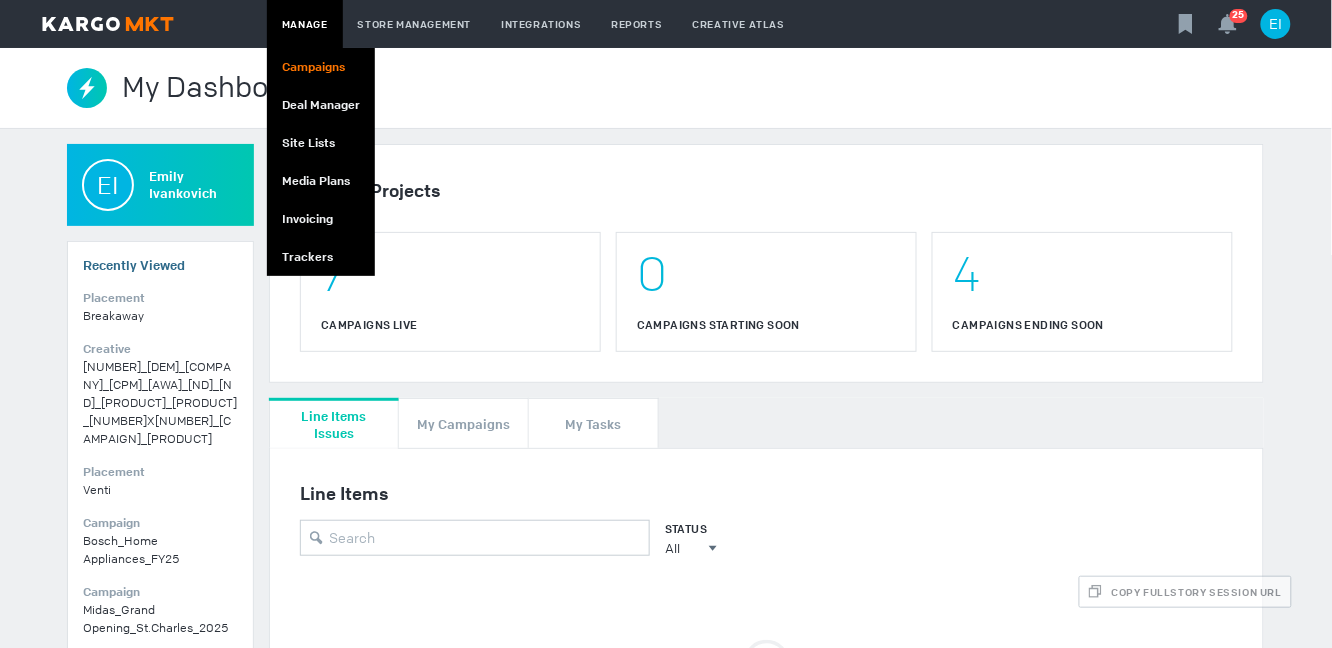click on "Campaigns" at bounding box center [321, 67] 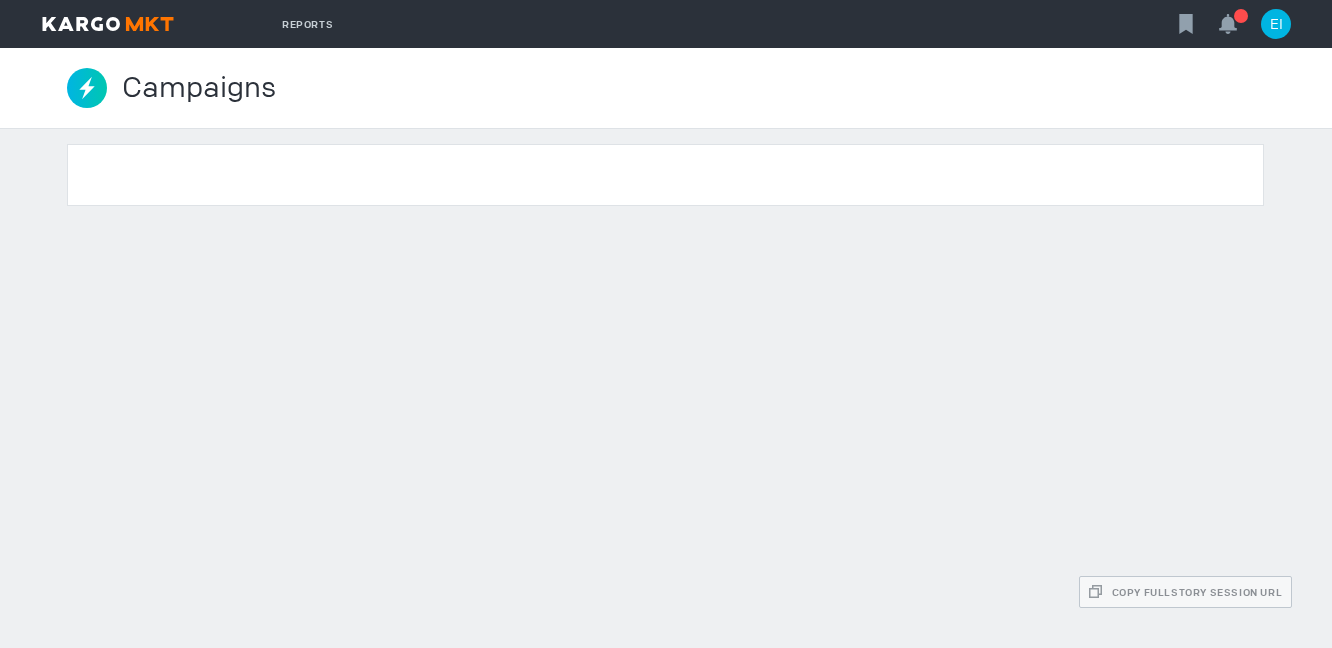 scroll, scrollTop: 0, scrollLeft: 0, axis: both 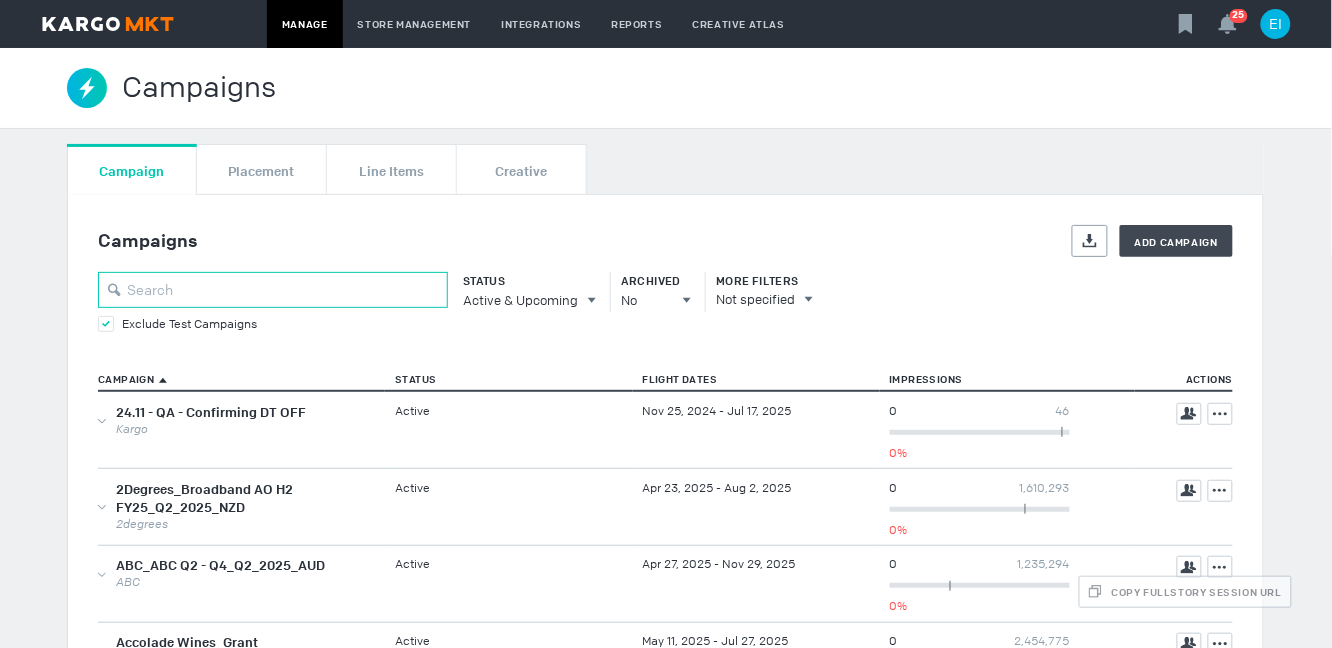 click at bounding box center [273, 290] 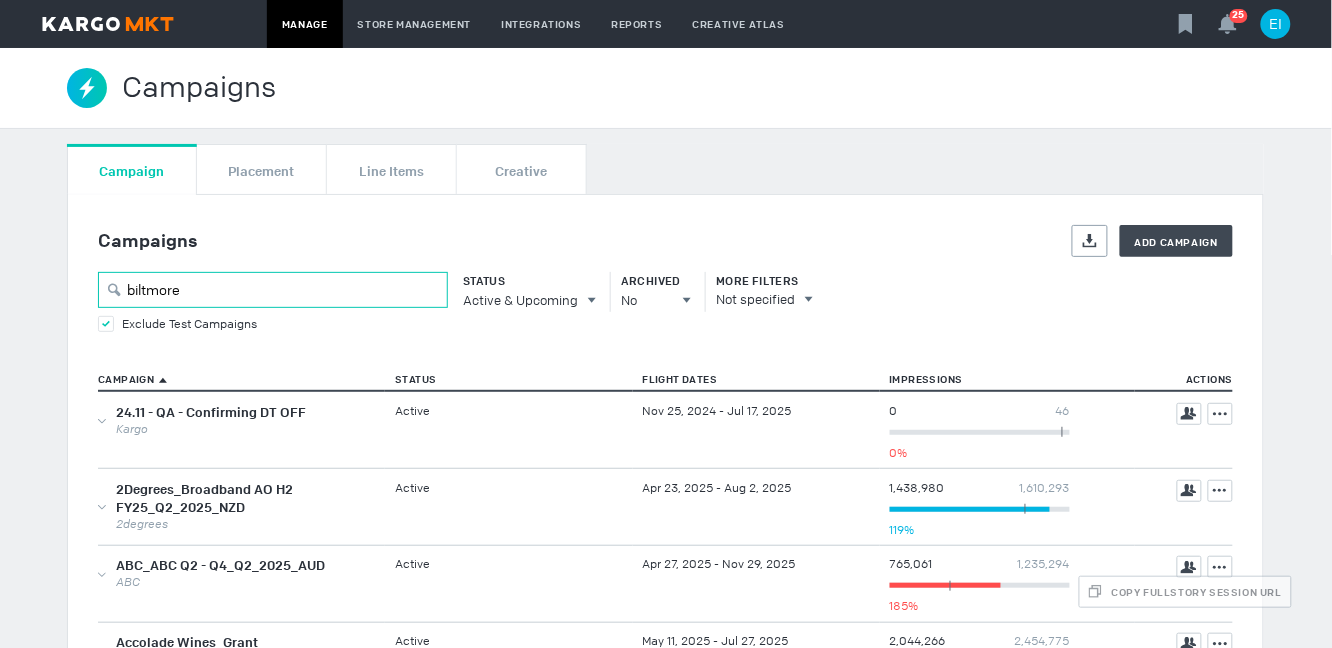 type on "biltmore" 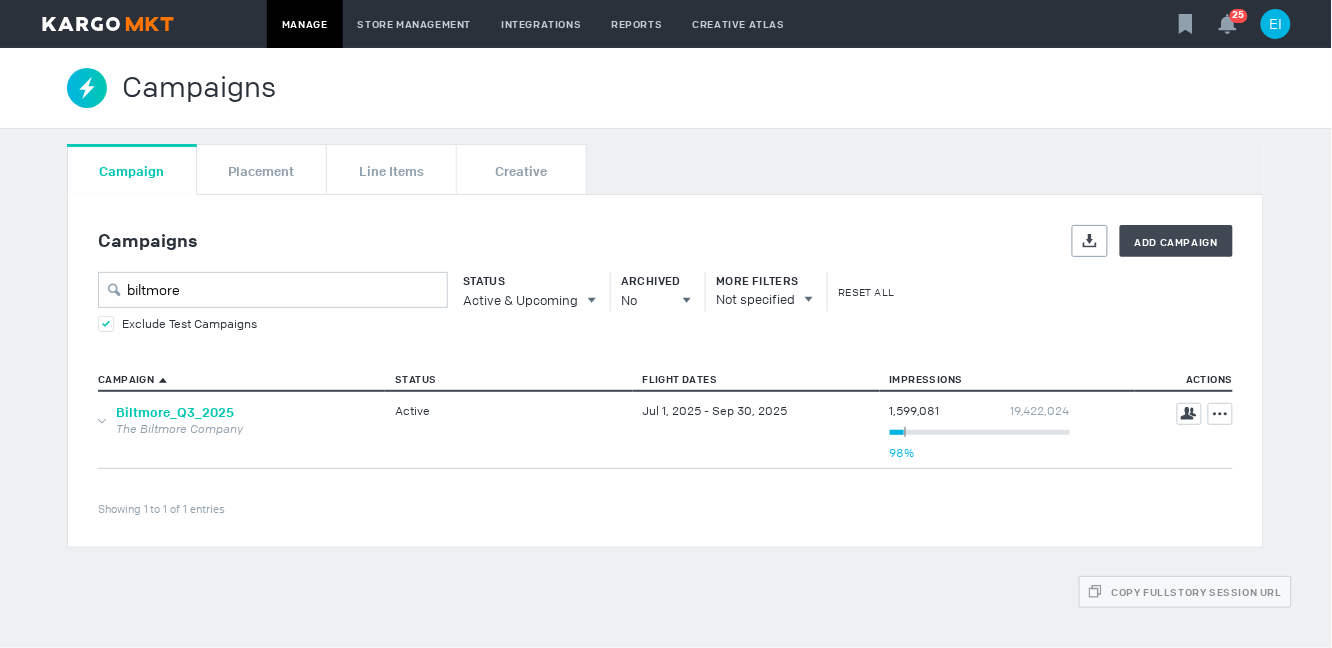 click on "Biltmore_Q3_2025" at bounding box center (175, 412) 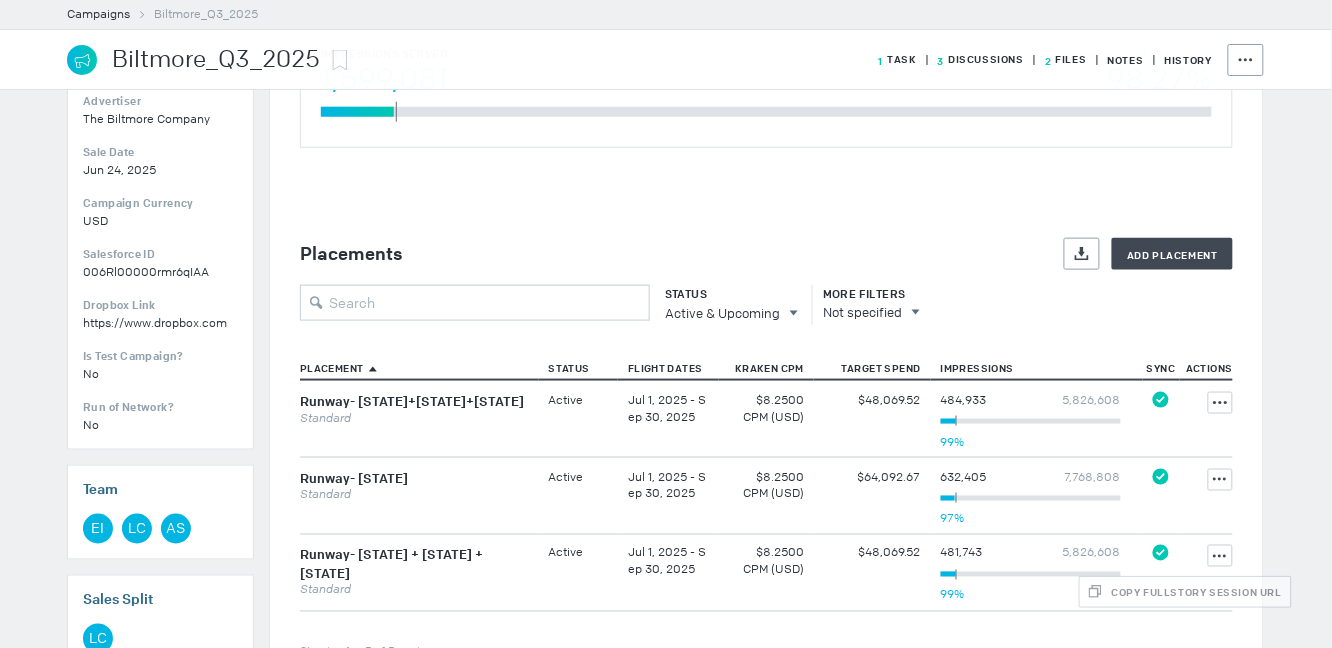 scroll, scrollTop: 0, scrollLeft: 0, axis: both 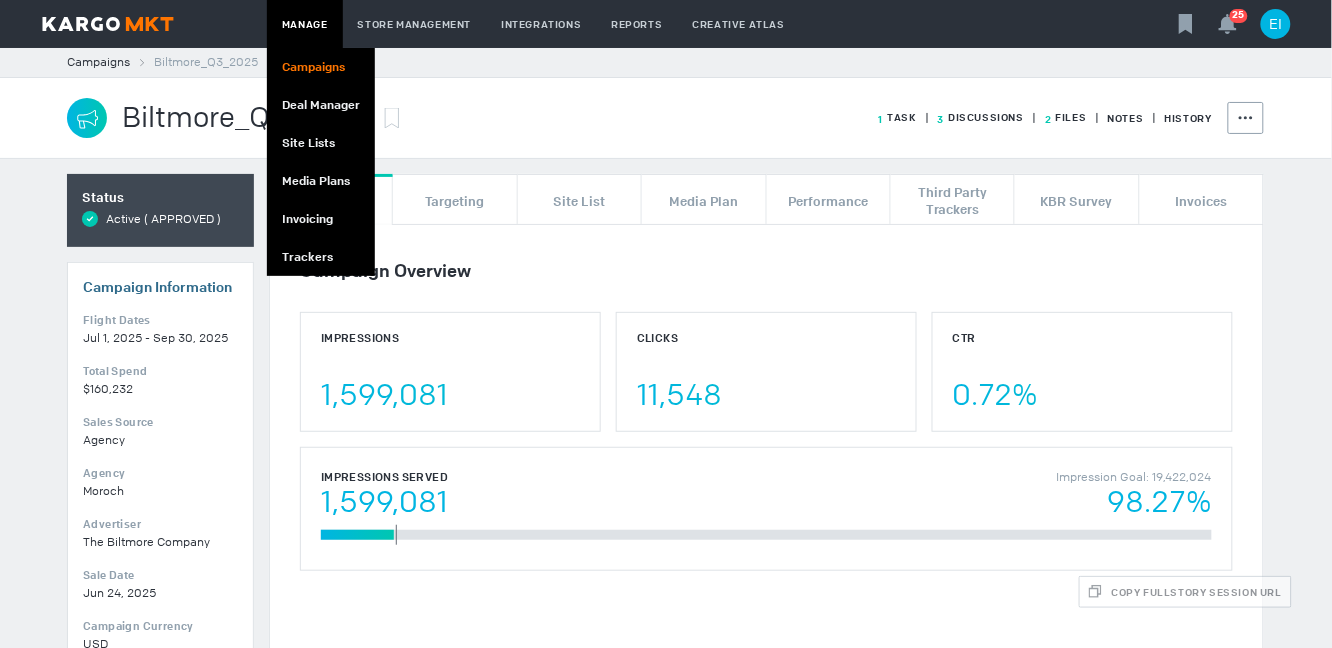 click on "Campaigns" at bounding box center [321, 67] 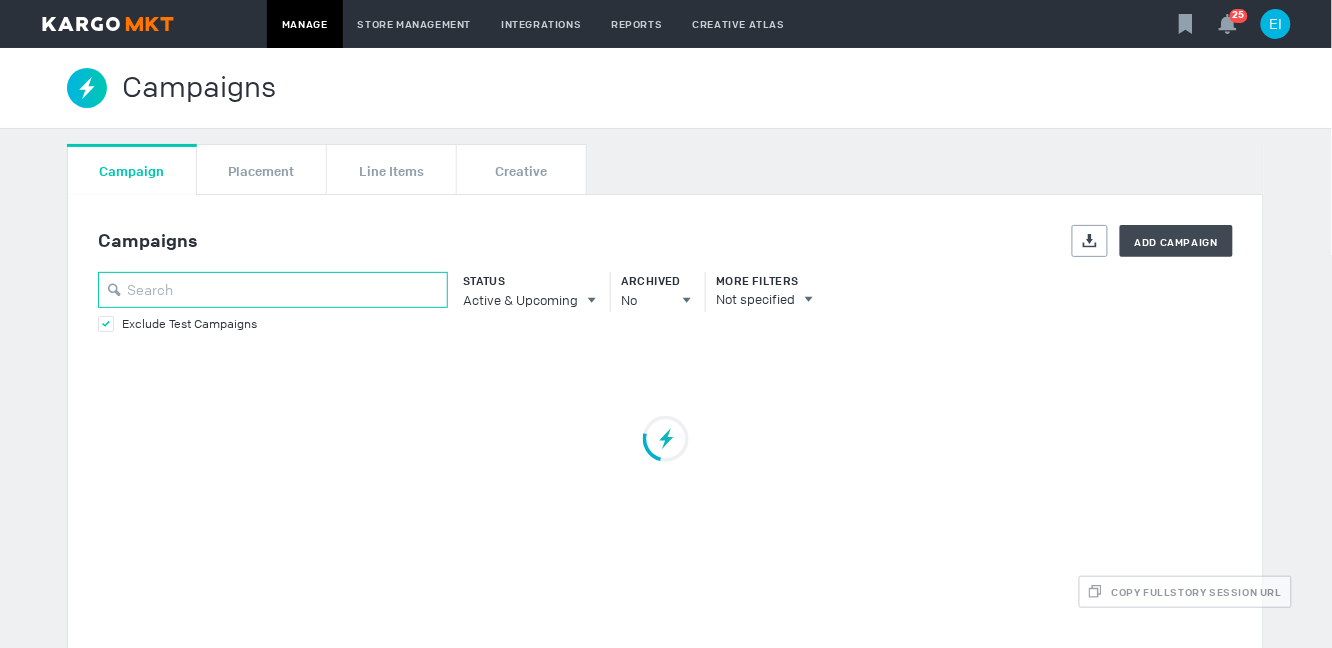 click at bounding box center [273, 290] 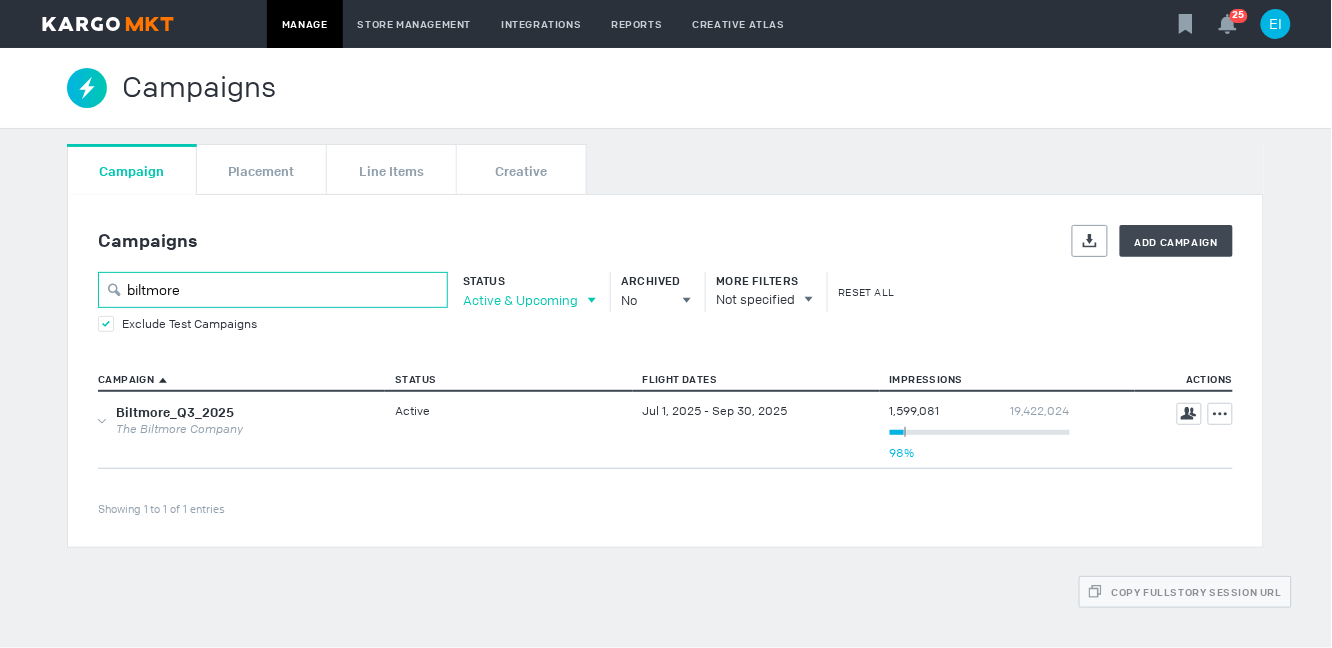 type on "biltmore" 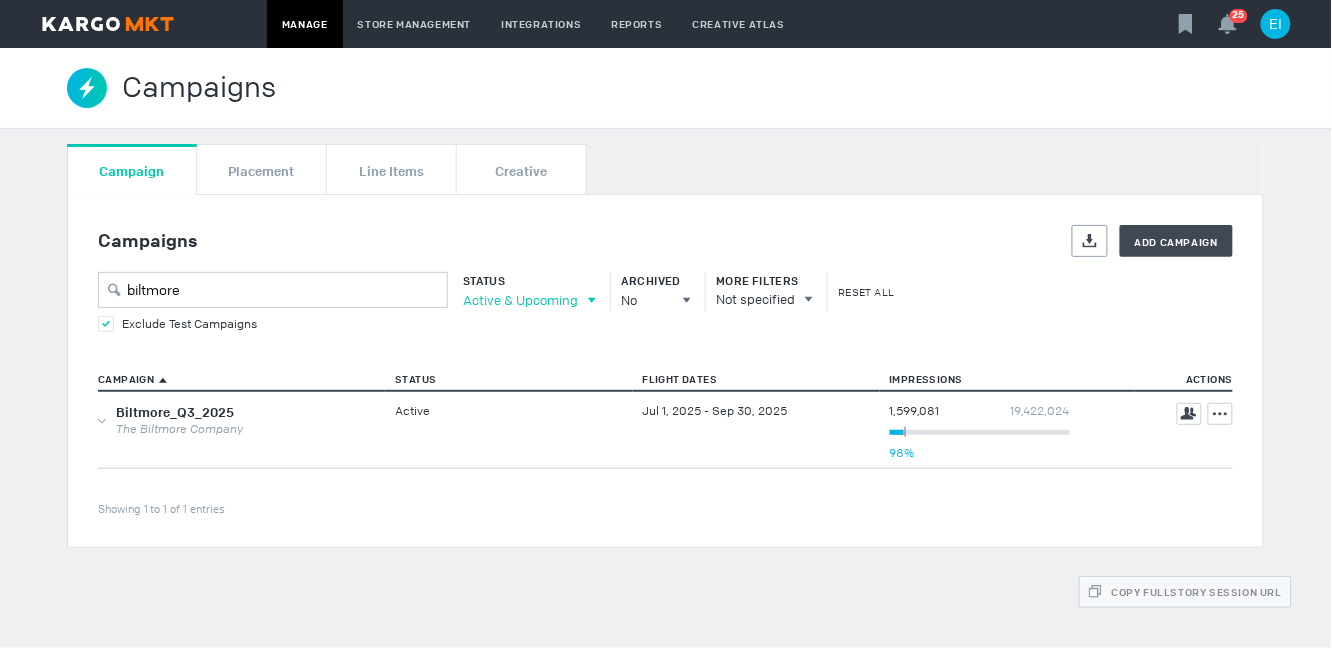 click on "Active & Upcoming" at bounding box center (520, 300) 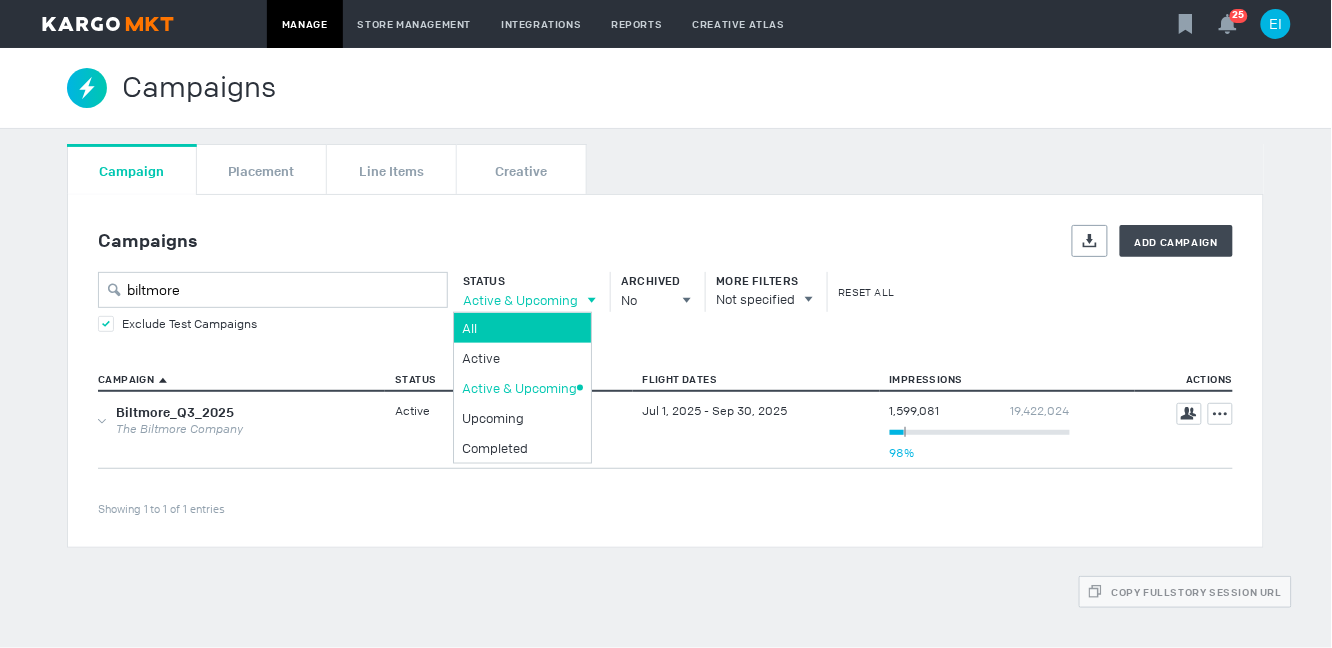 click on "All" at bounding box center [519, 327] 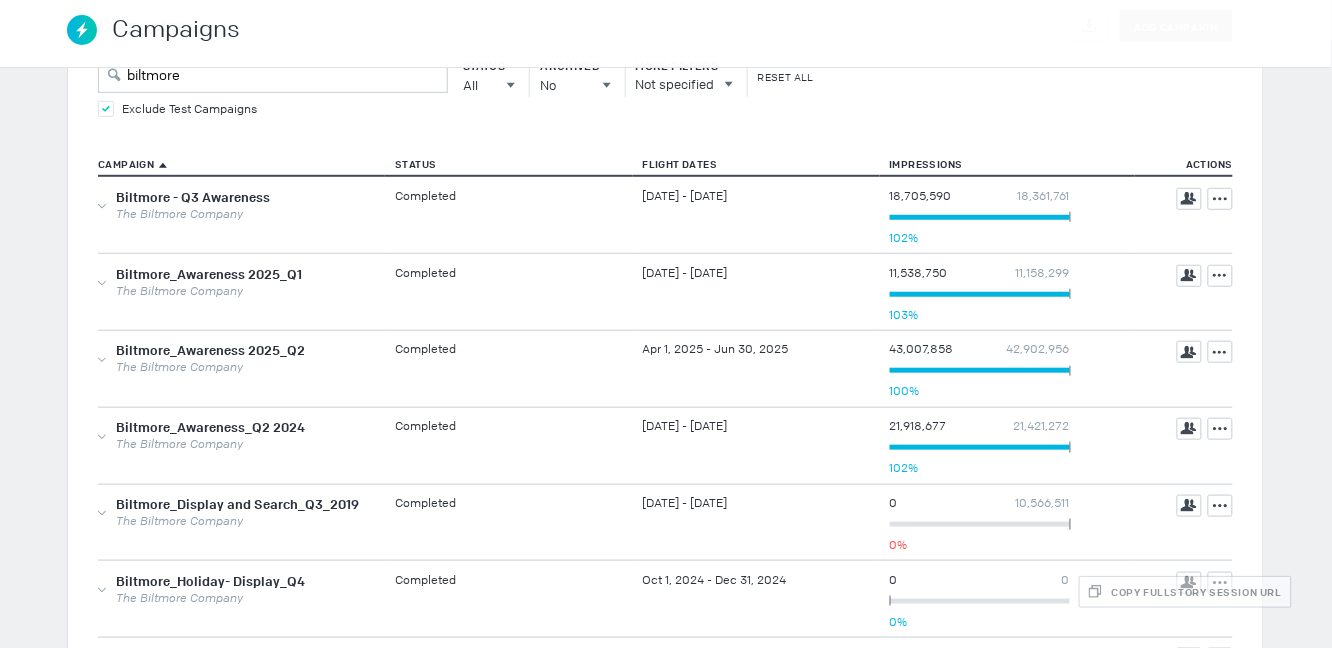 scroll, scrollTop: 217, scrollLeft: 0, axis: vertical 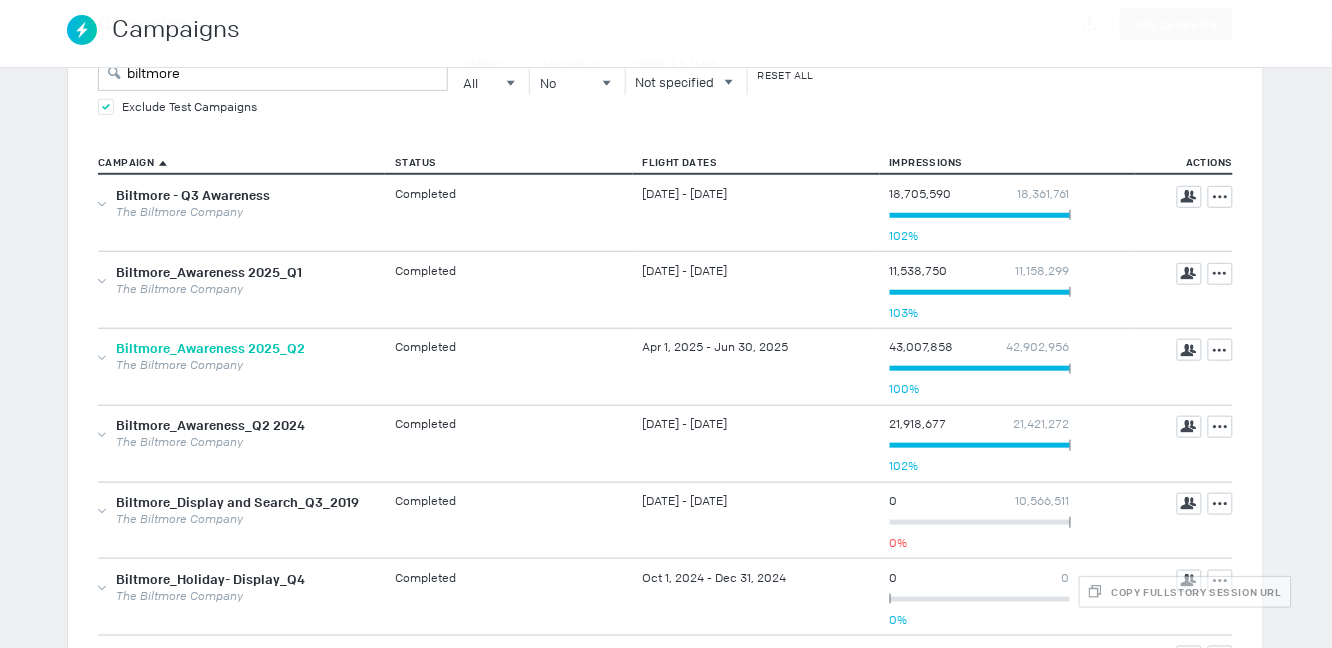 click on "Biltmore_Awareness 2025_Q2" at bounding box center (210, 348) 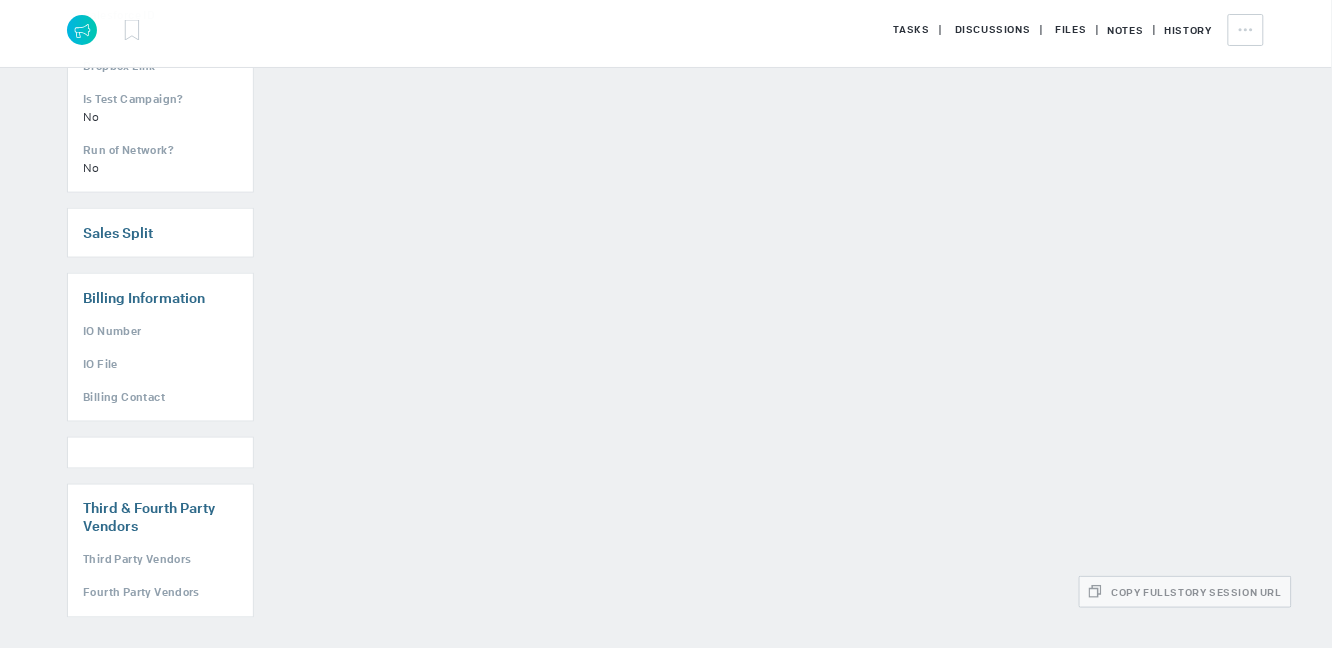 scroll, scrollTop: 679, scrollLeft: 0, axis: vertical 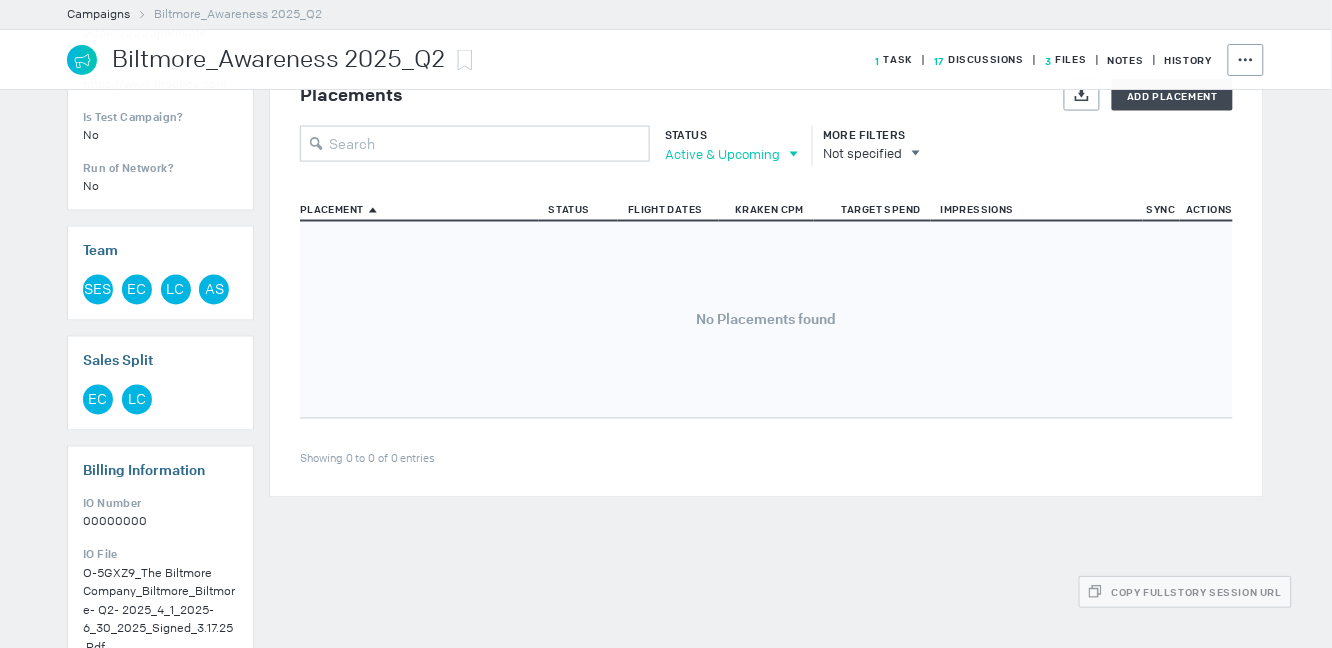 click on "Active & Upcoming" at bounding box center (722, 154) 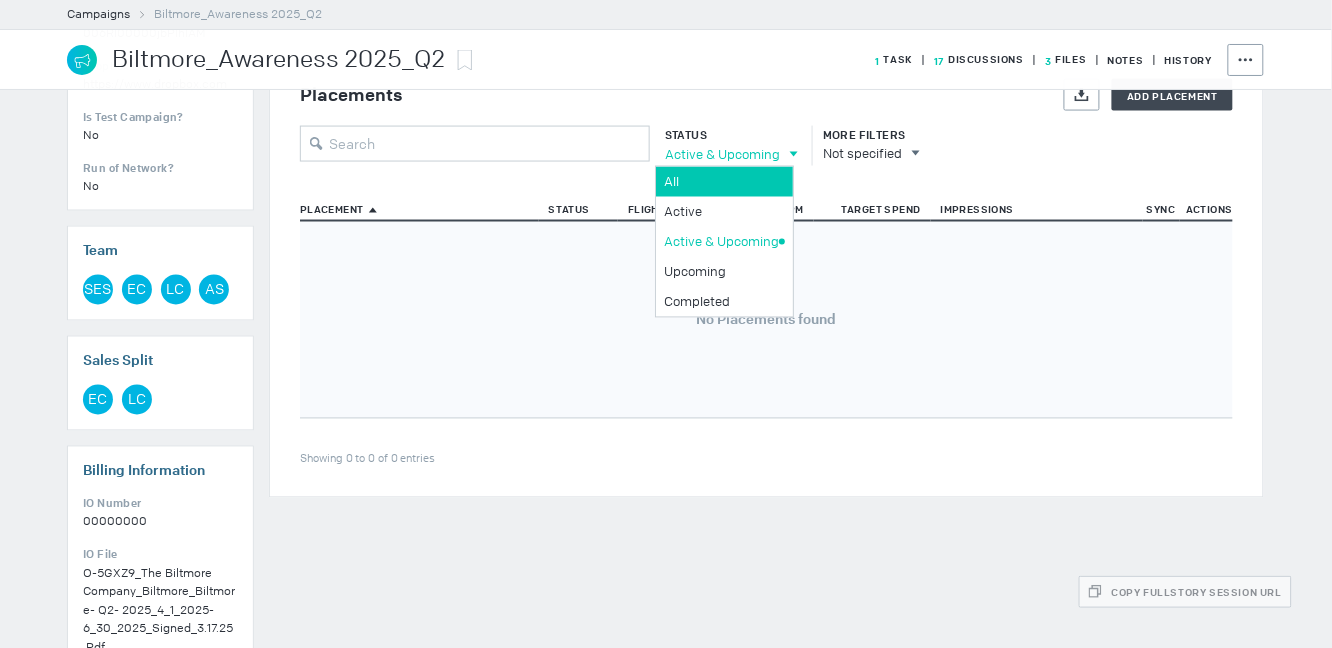 click on "All" at bounding box center [721, 181] 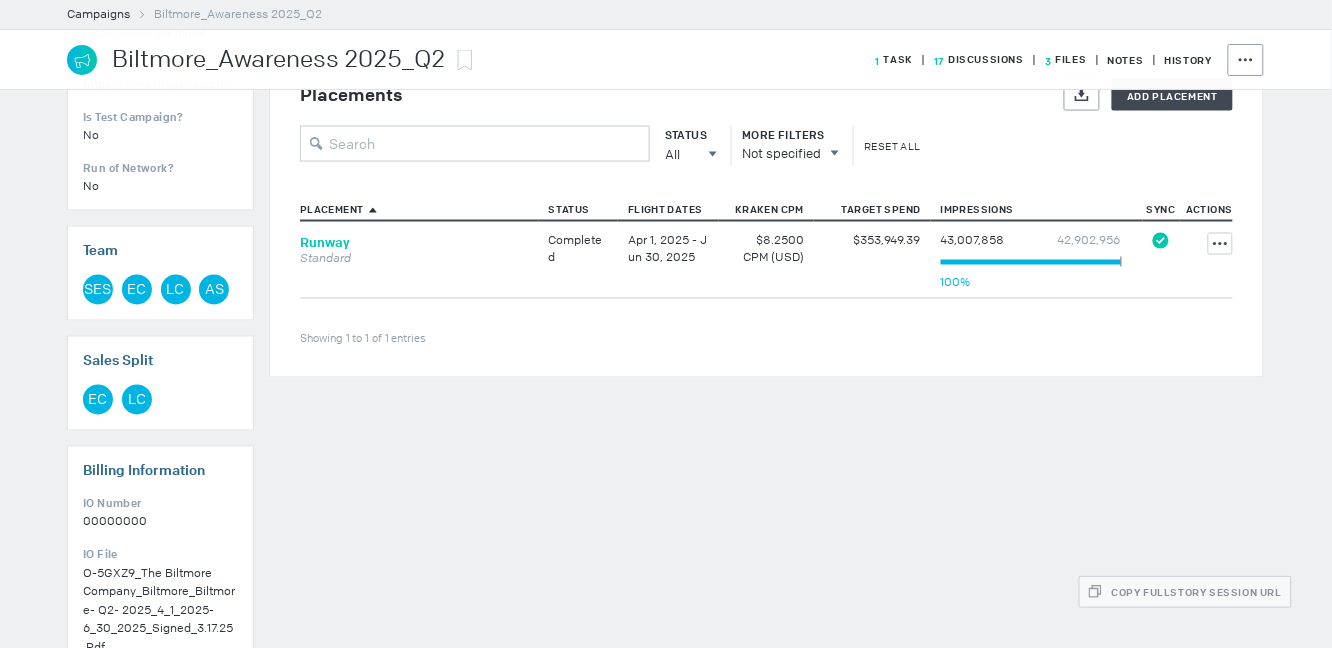 click on "Runway" at bounding box center (325, 242) 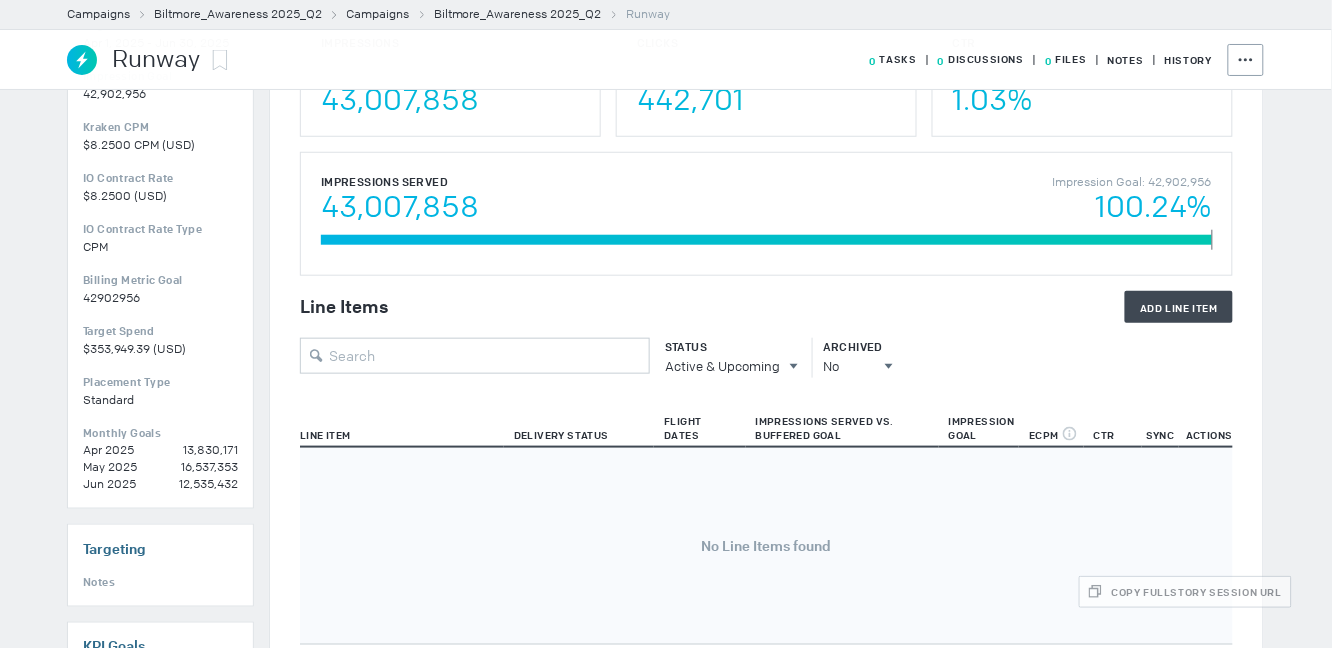 scroll, scrollTop: 307, scrollLeft: 0, axis: vertical 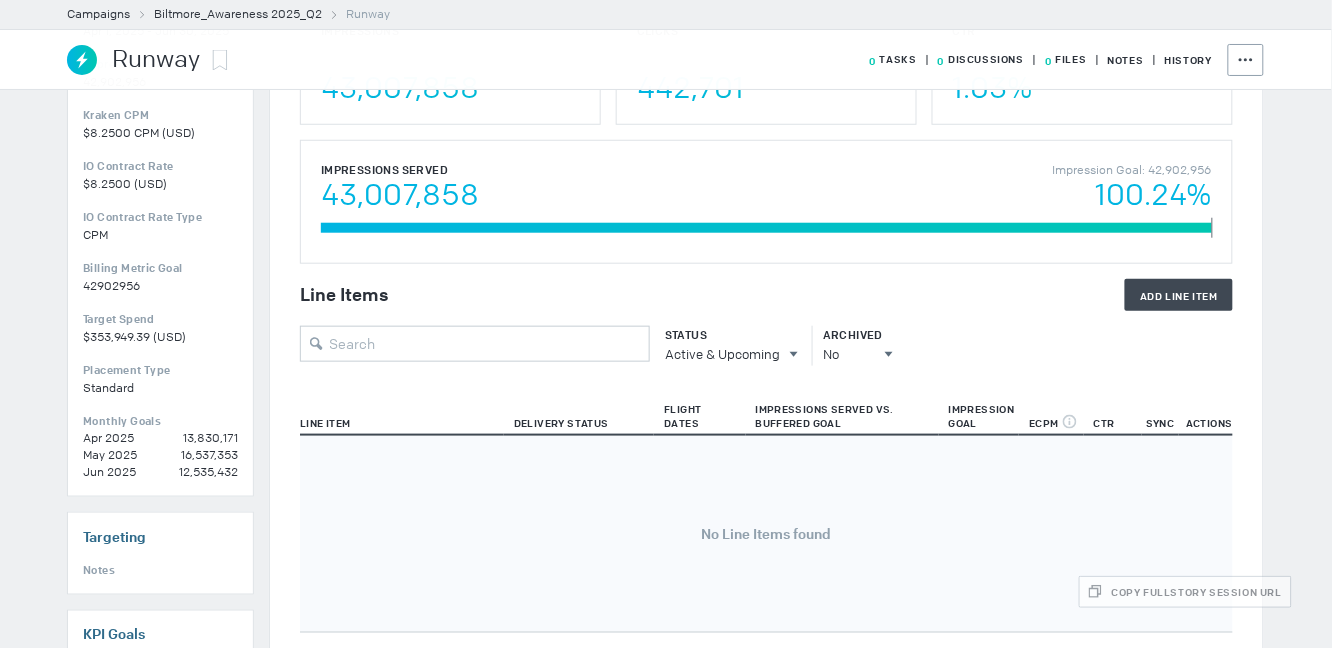 click on "Active & Upcoming All All Active Active & Upcoming Upcoming Completed" at bounding box center (726, 355) 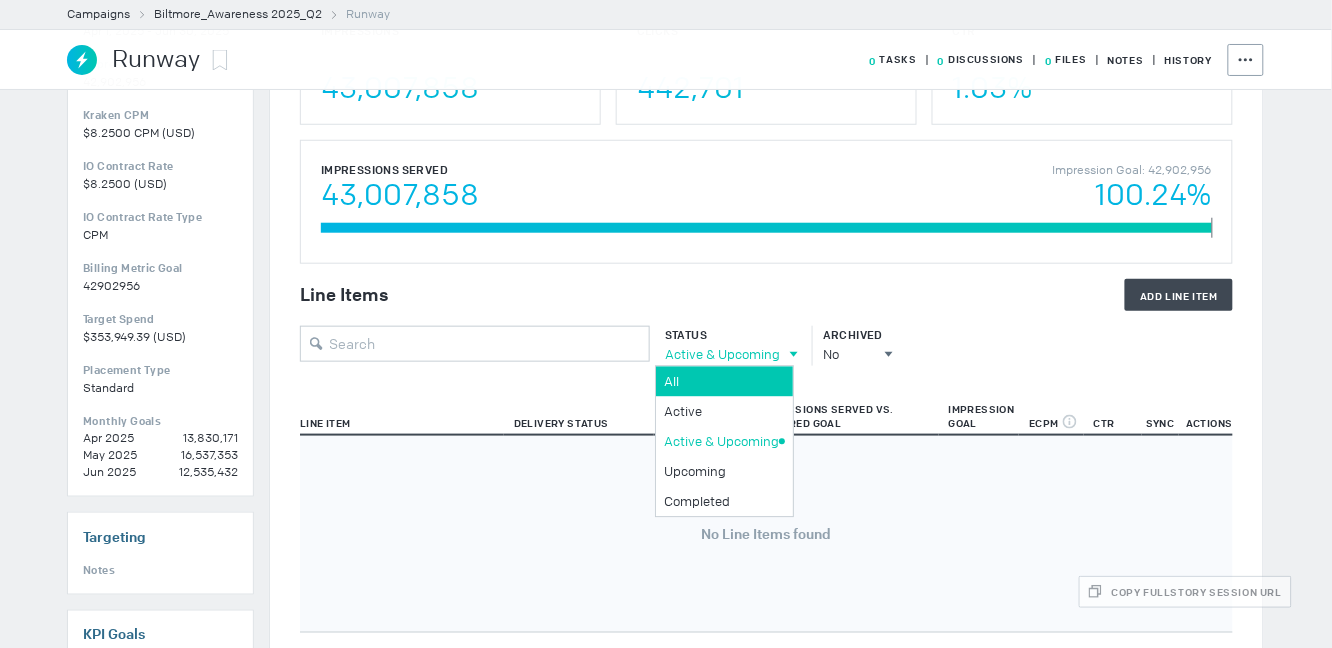 click on "All" at bounding box center [721, 381] 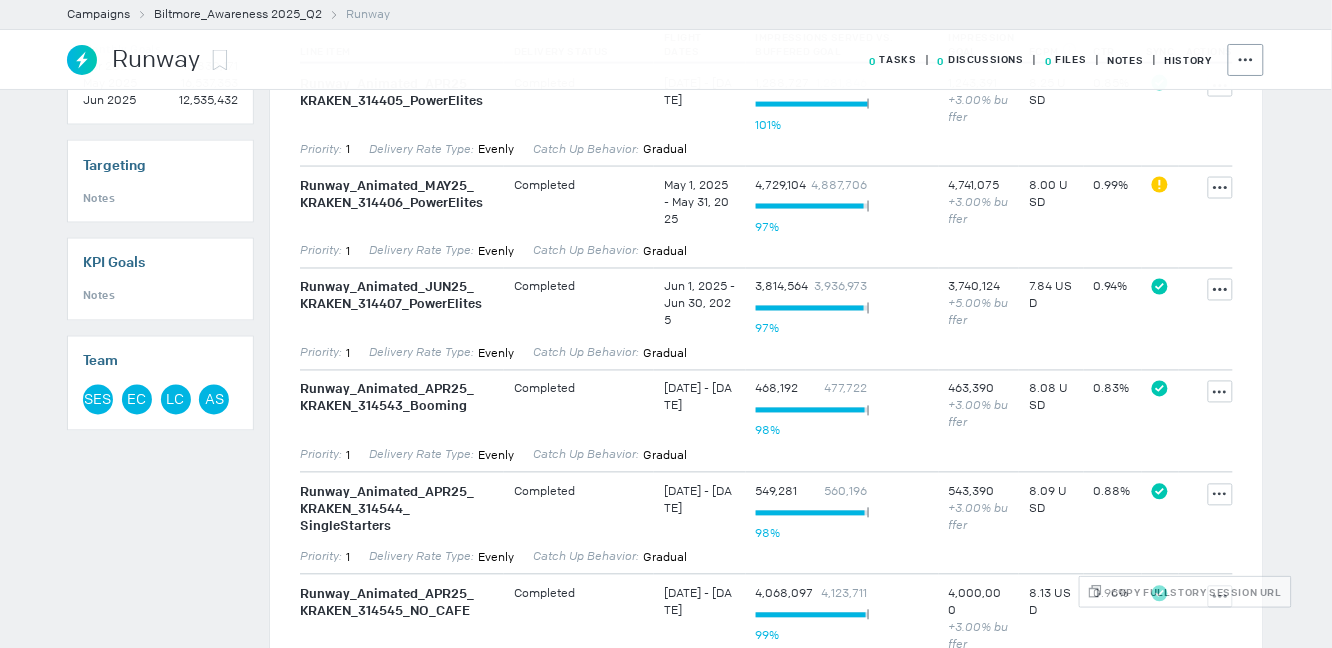 scroll, scrollTop: 708, scrollLeft: 0, axis: vertical 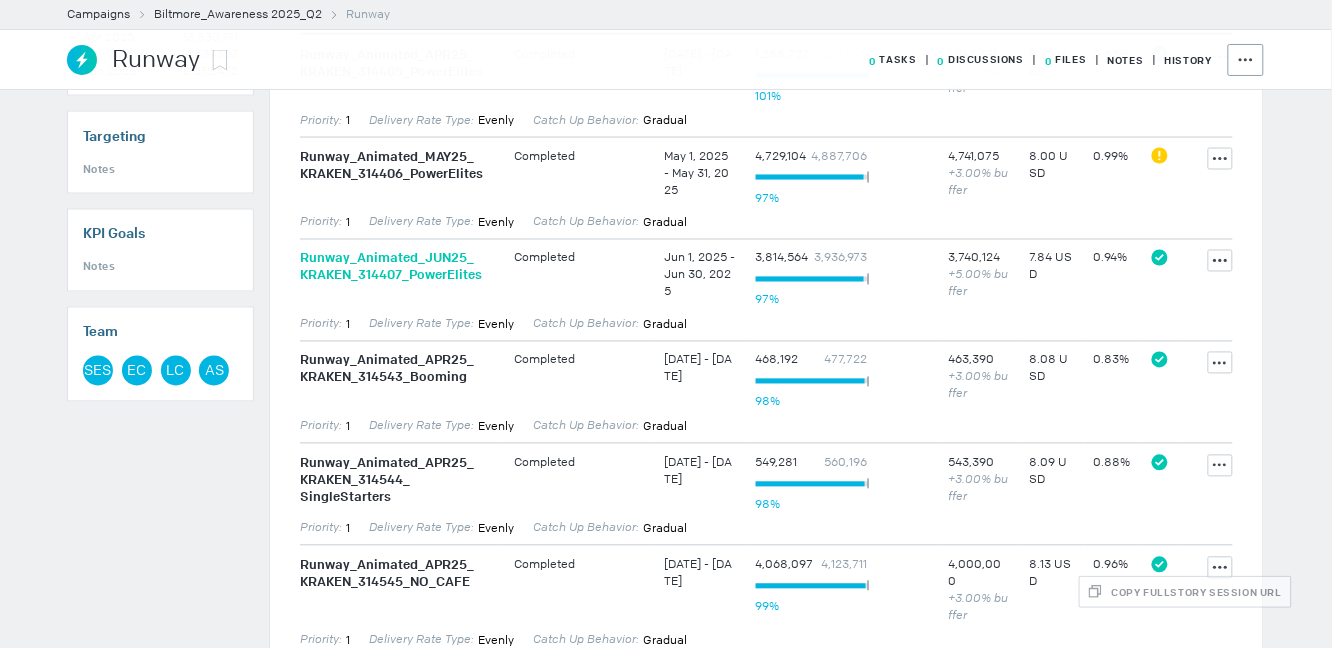 click on "Runway_ Animated_ JUN25_ KRAKEN_ 314407_ PowerElites" at bounding box center (397, 267) 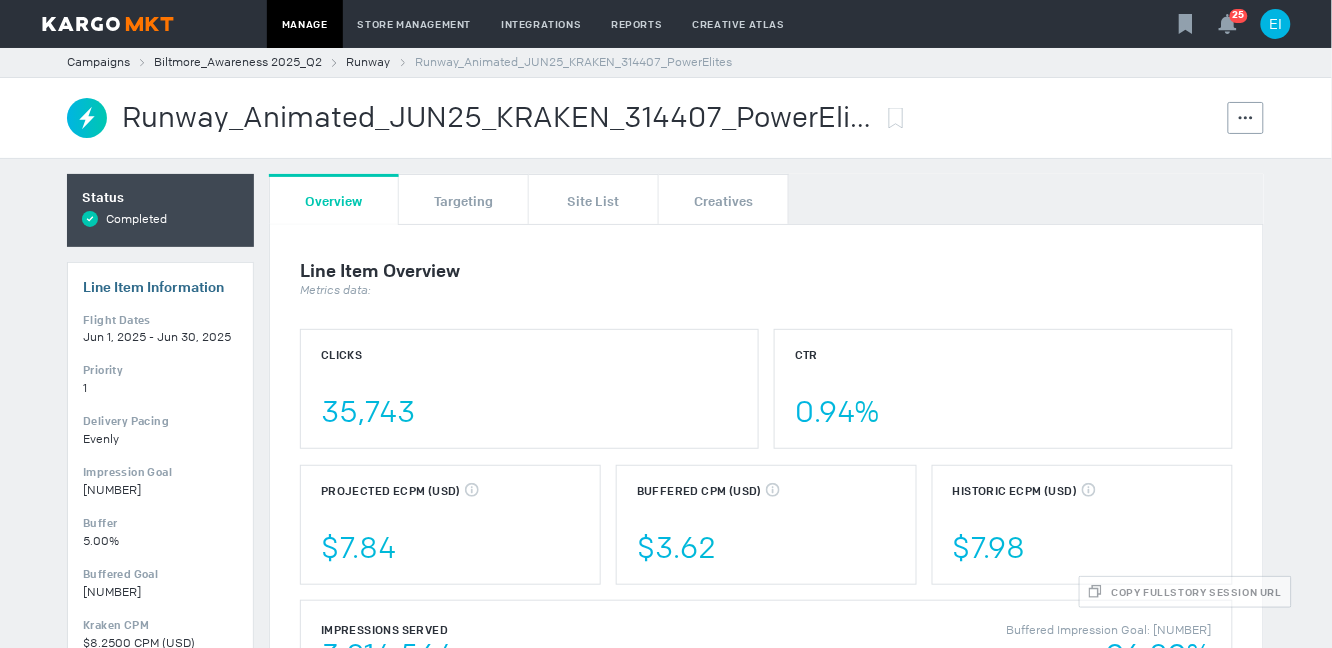 scroll, scrollTop: 0, scrollLeft: 0, axis: both 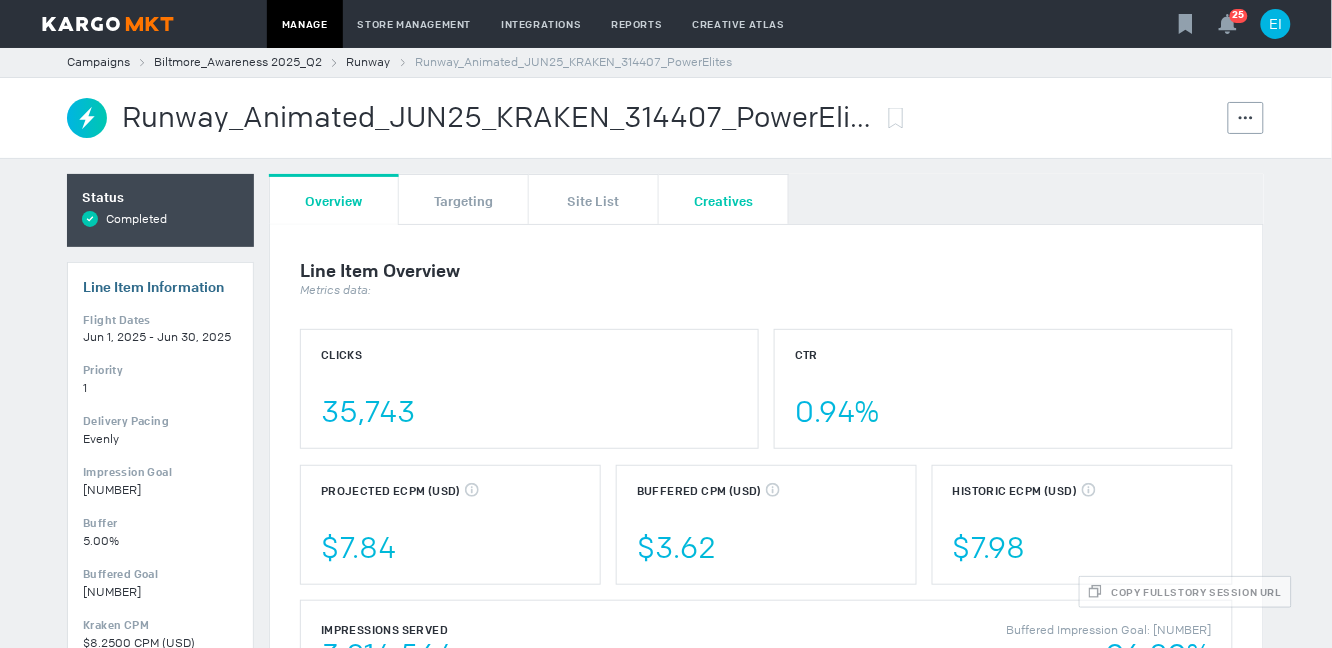 click on "Creatives" at bounding box center [723, 200] 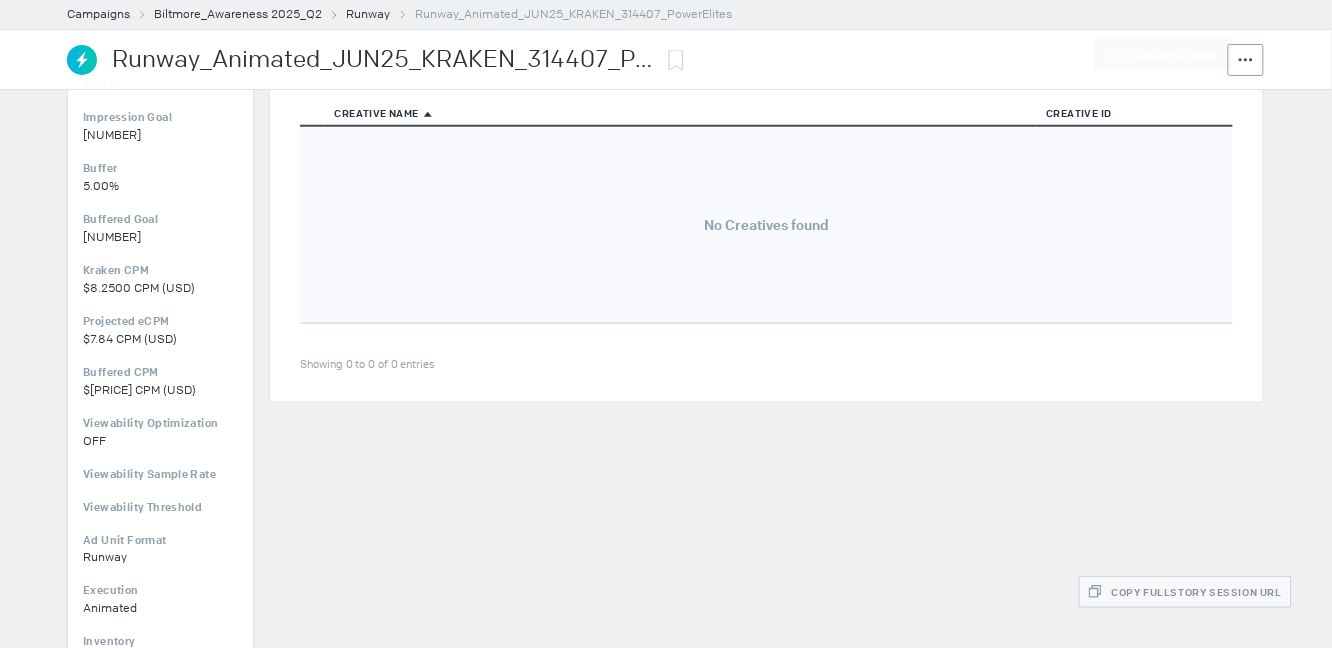 scroll, scrollTop: 0, scrollLeft: 0, axis: both 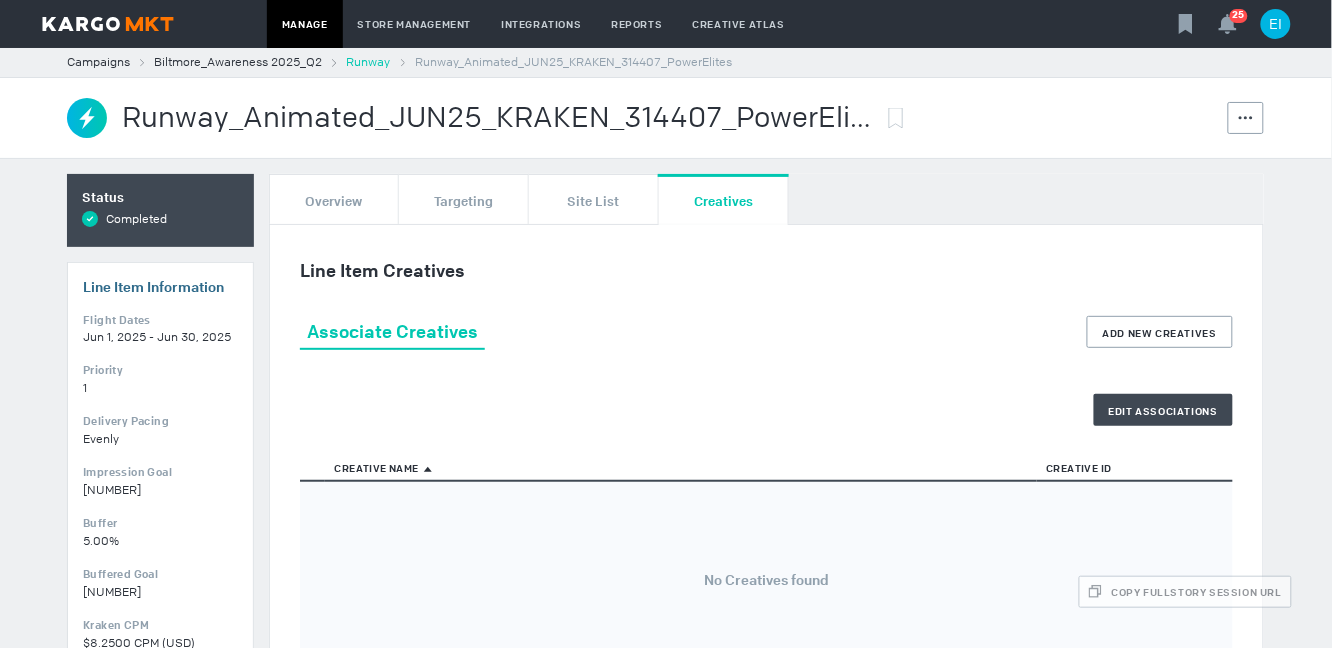 click on "Runway" at bounding box center [369, 62] 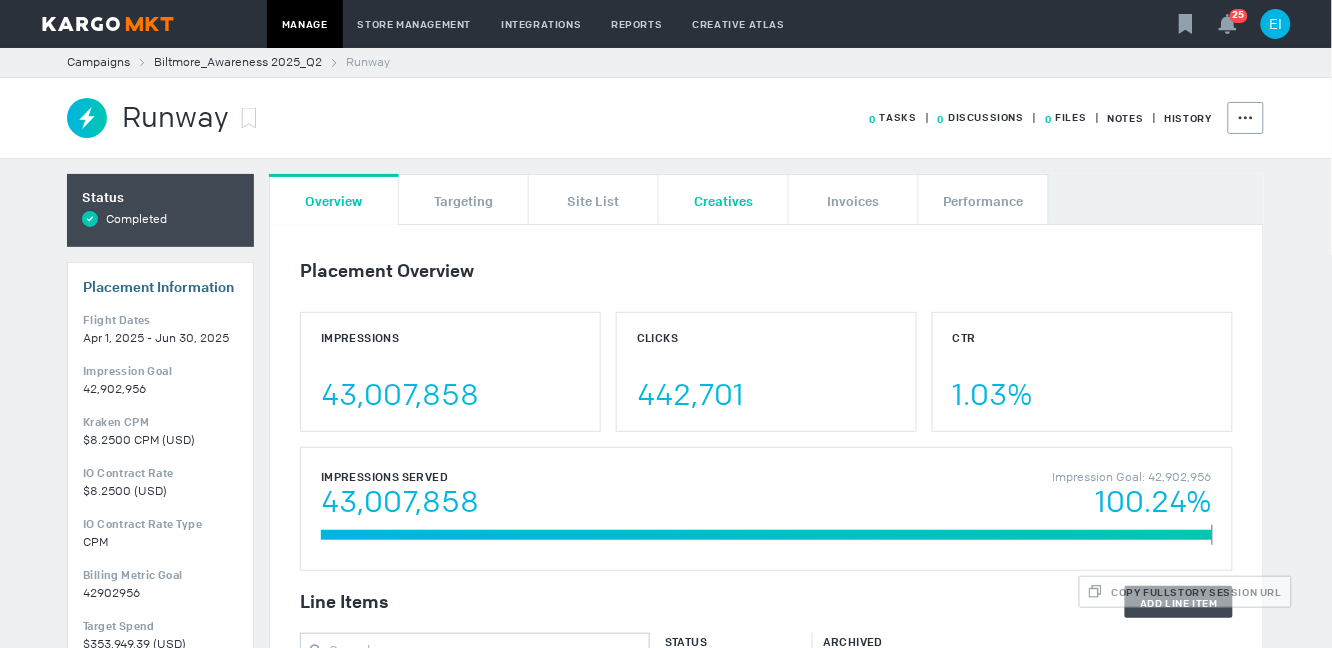 click on "Creatives" at bounding box center [723, 199] 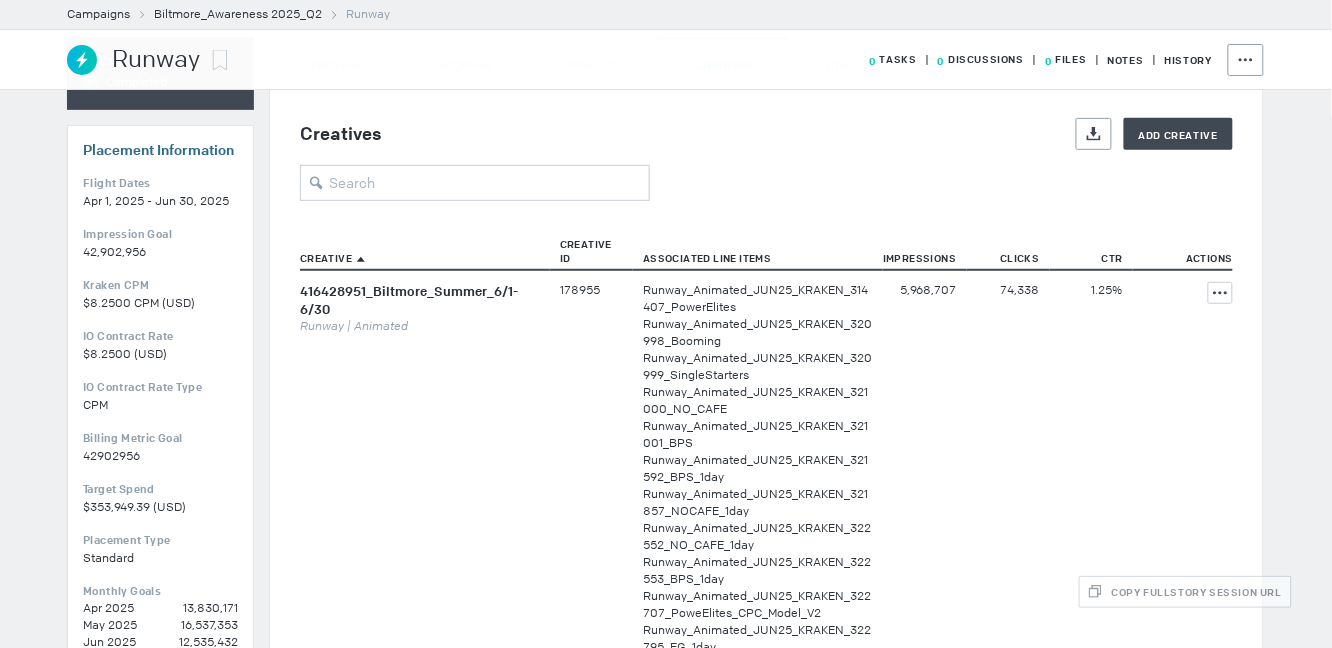 scroll, scrollTop: 0, scrollLeft: 0, axis: both 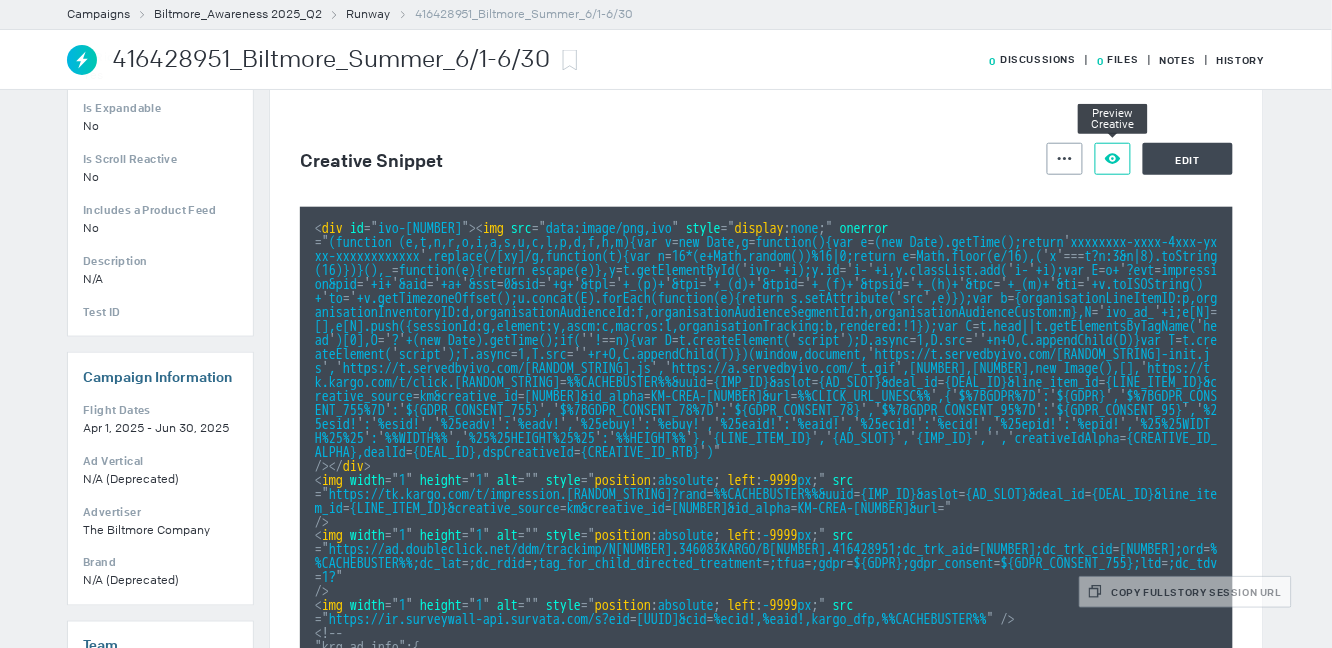 click at bounding box center (1065, 158) 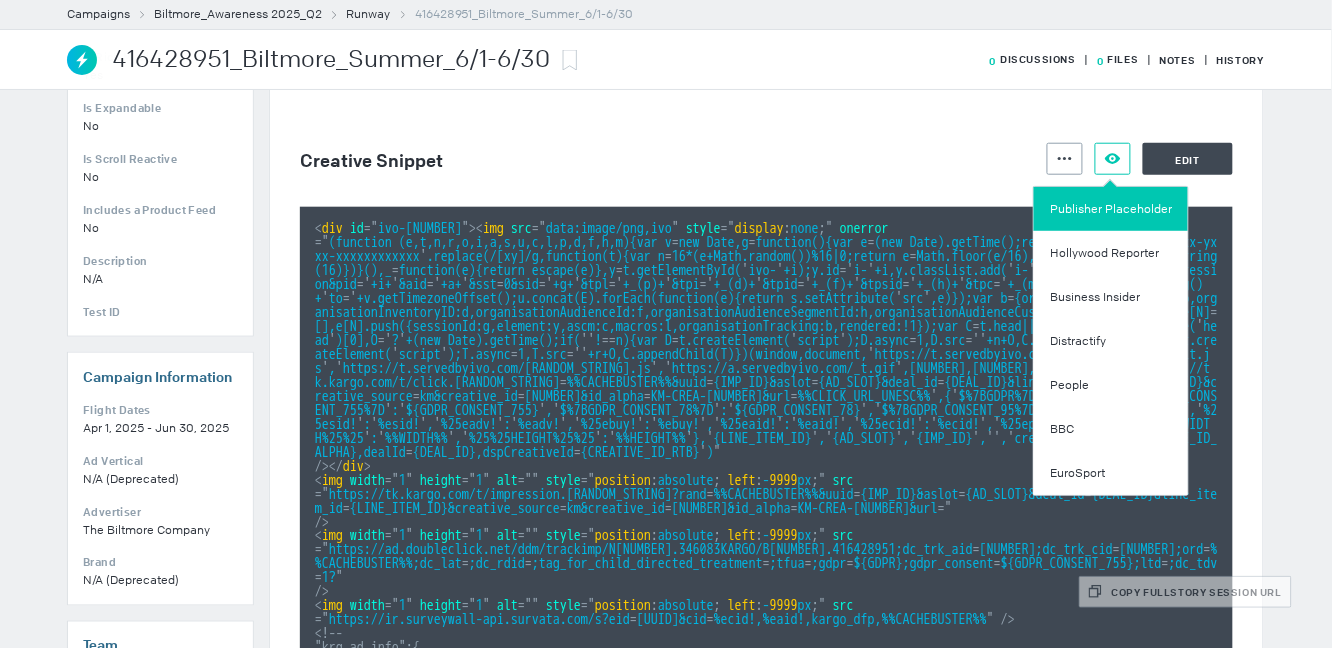 click on "Publisher Placeholder" at bounding box center (1111, 209) 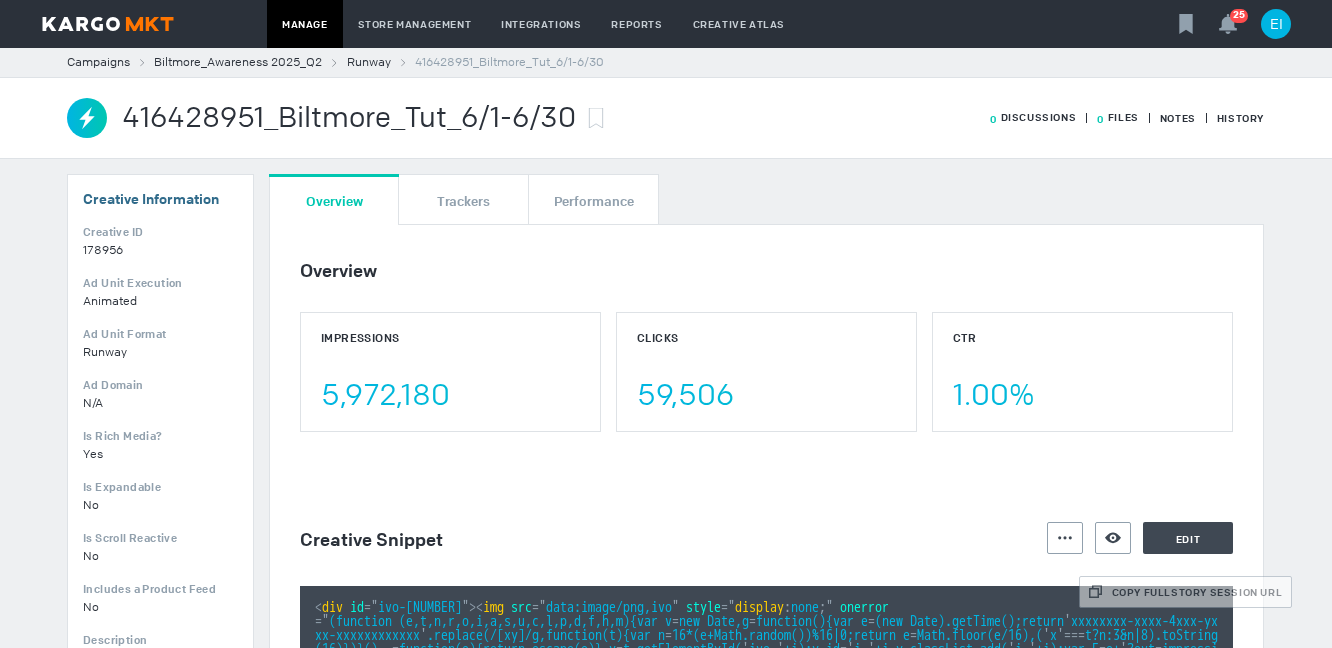 scroll, scrollTop: 0, scrollLeft: 0, axis: both 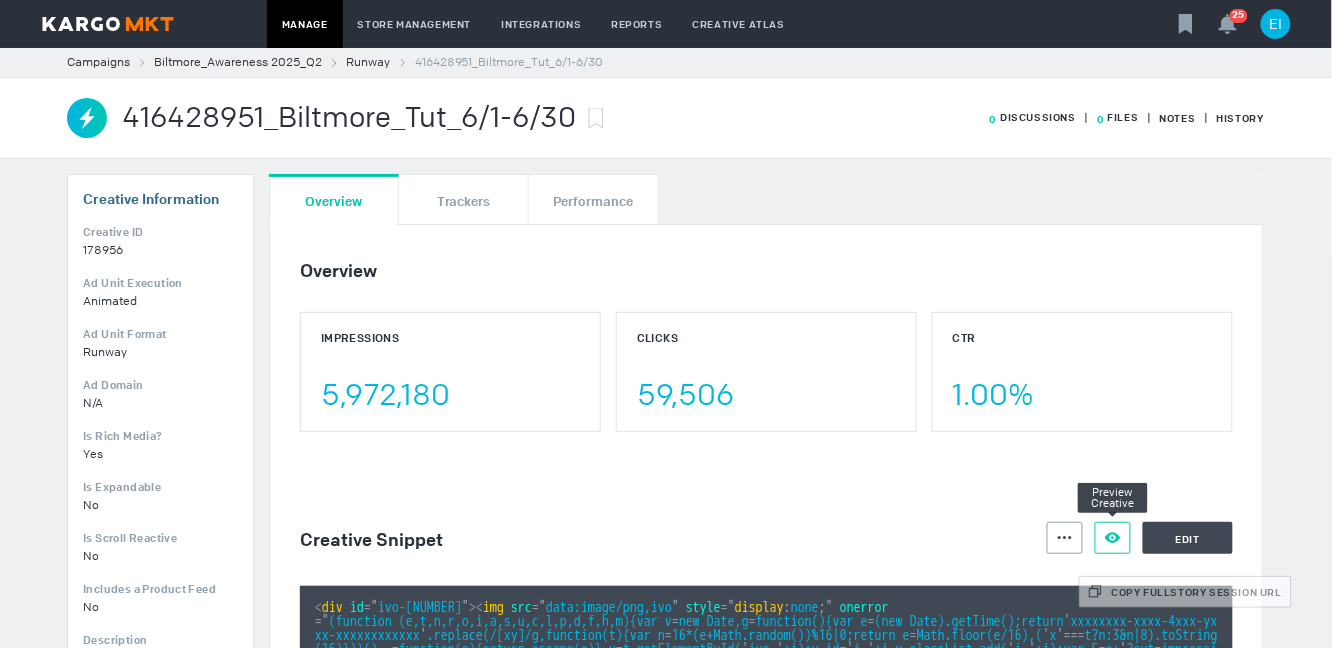 click on "Preview Creative" at bounding box center (1113, 538) 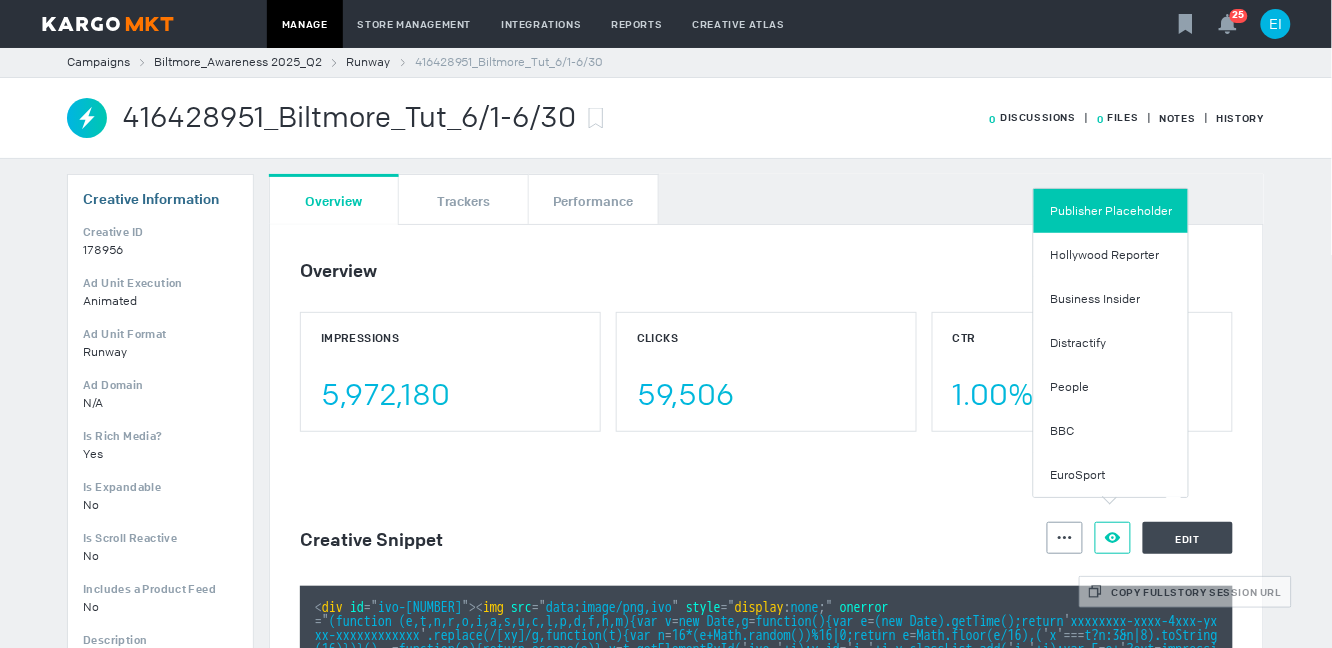 click on "Publisher Placeholder" at bounding box center (1111, 211) 